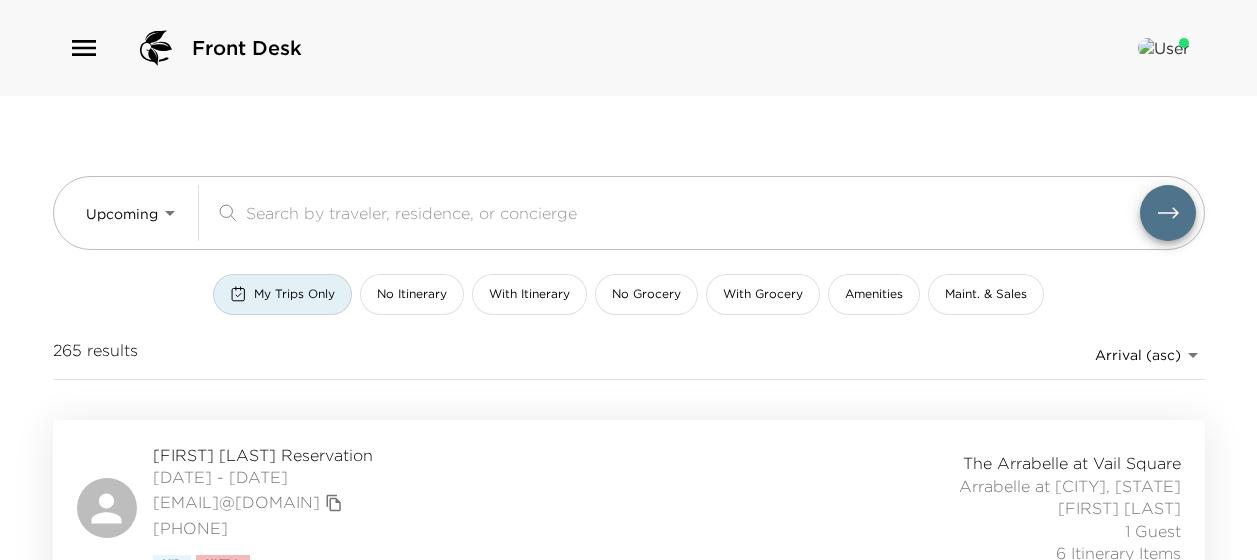 scroll, scrollTop: 0, scrollLeft: 0, axis: both 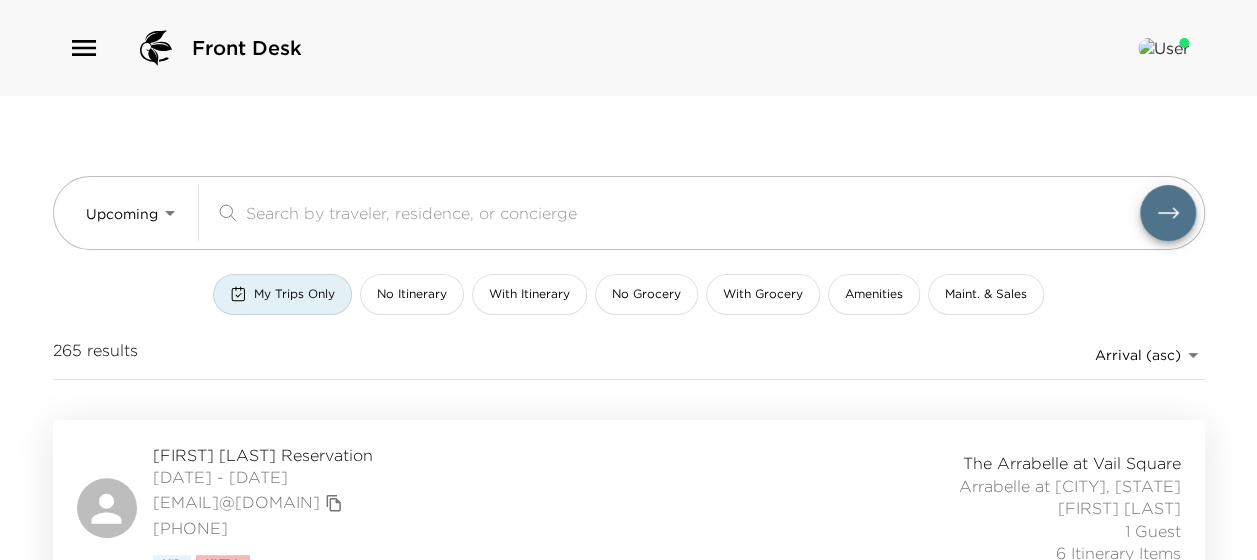 click on "[DATE] - [DATE] [EMAIL]@[DOMAIN] [PHONE] Vip Ultra The Arrabelle at [CITY], [STATE] Arrabelle at [CITY], [STATE] [FIRST] [LAST] 1 Guest 6 Itinerary Items" at bounding box center [629, 508] 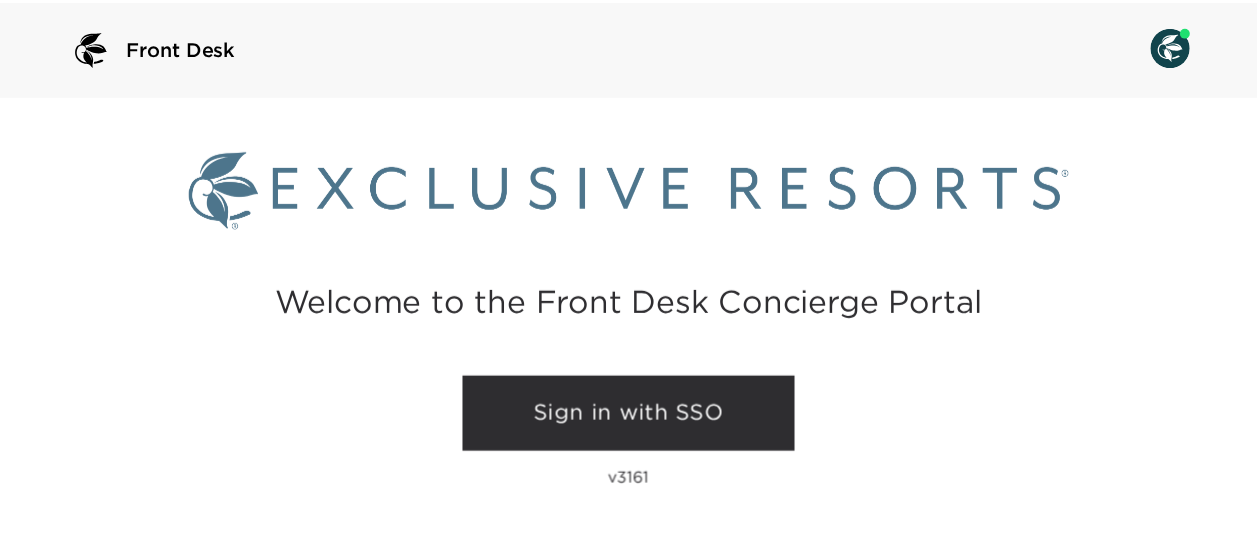 scroll, scrollTop: 0, scrollLeft: 0, axis: both 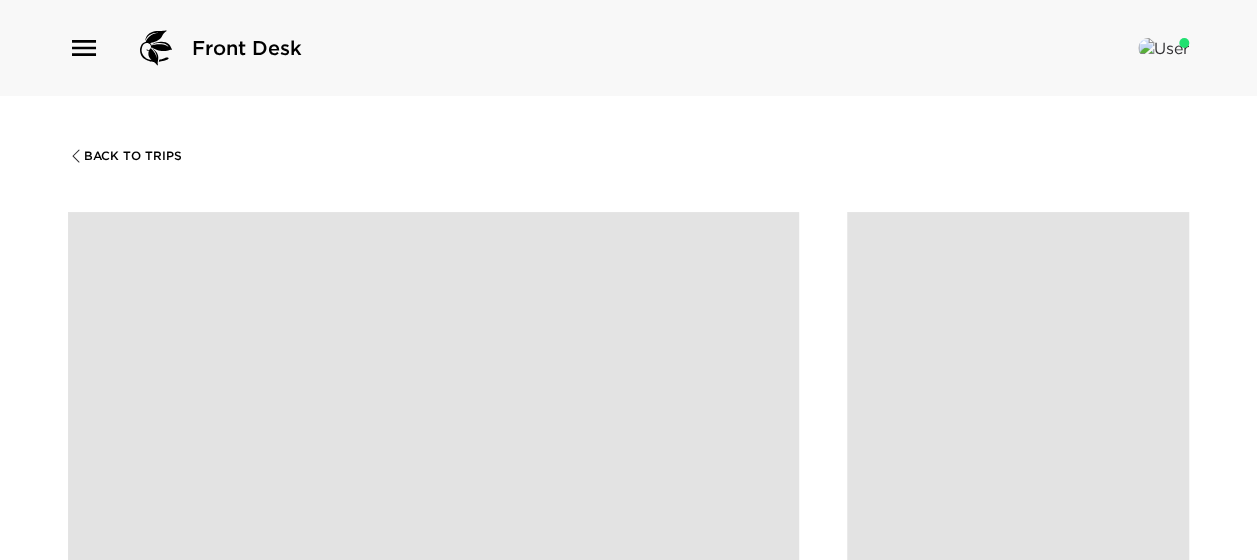click at bounding box center (1018, 552) 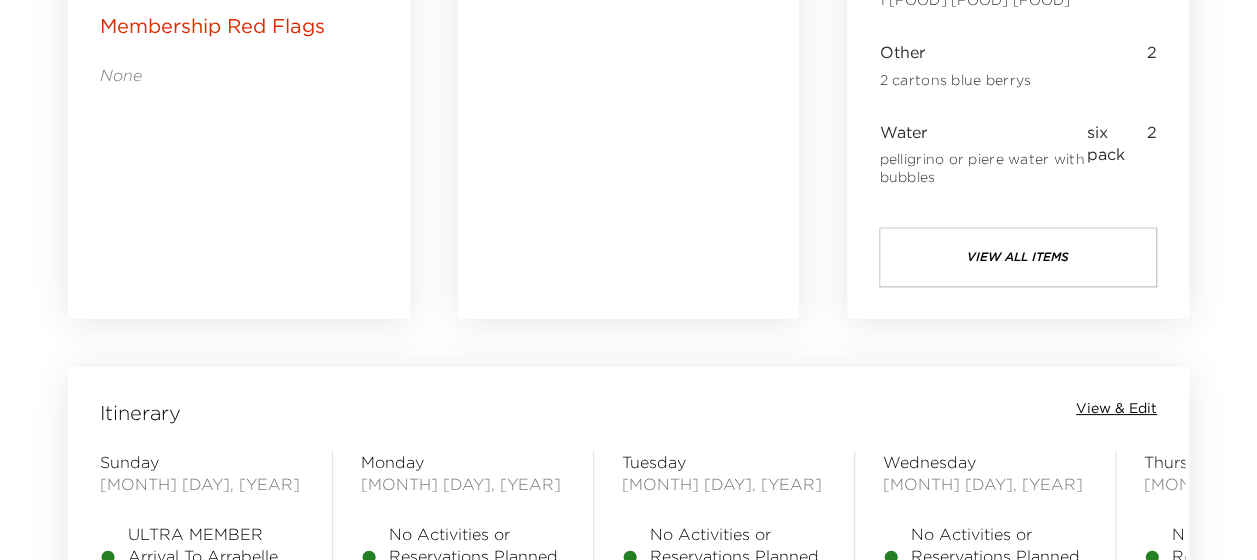 scroll, scrollTop: 1372, scrollLeft: 0, axis: vertical 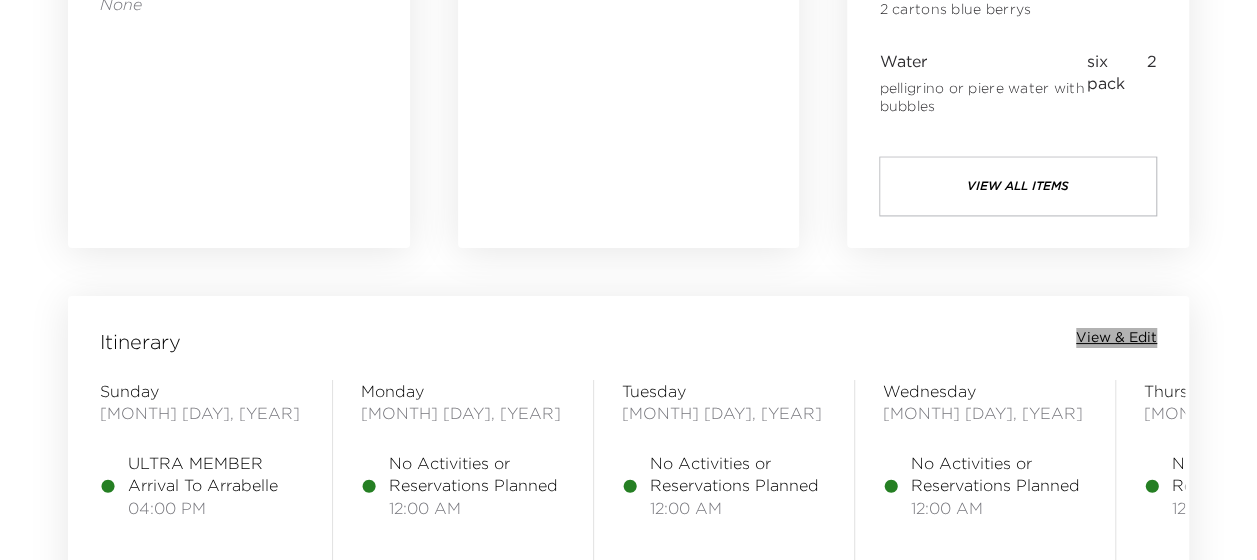 click on "View & Edit" at bounding box center [1116, 338] 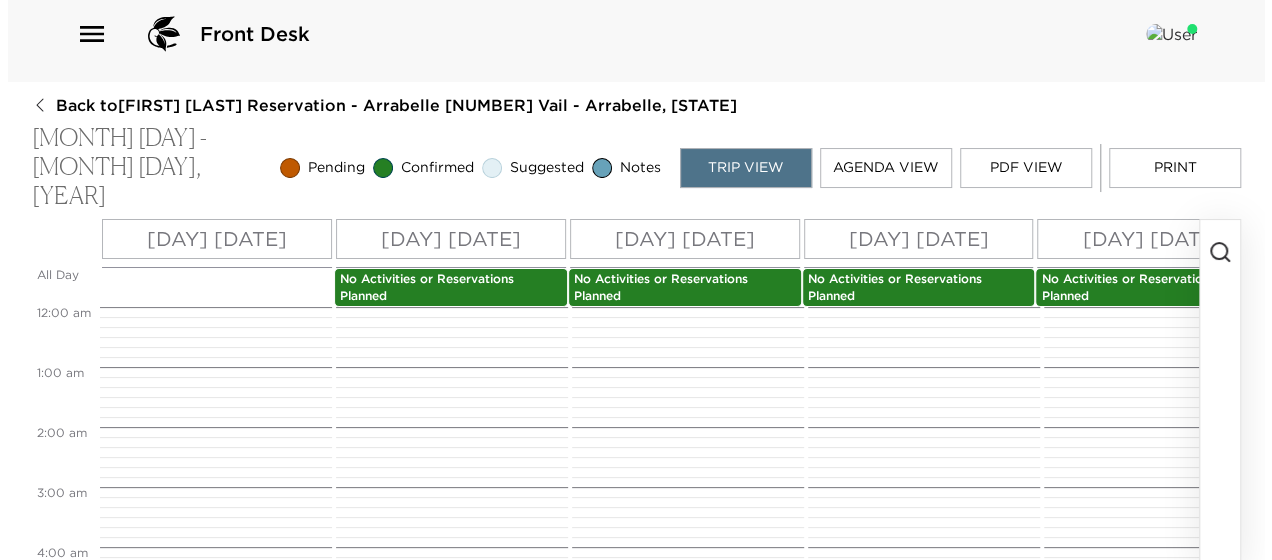 scroll, scrollTop: 0, scrollLeft: 0, axis: both 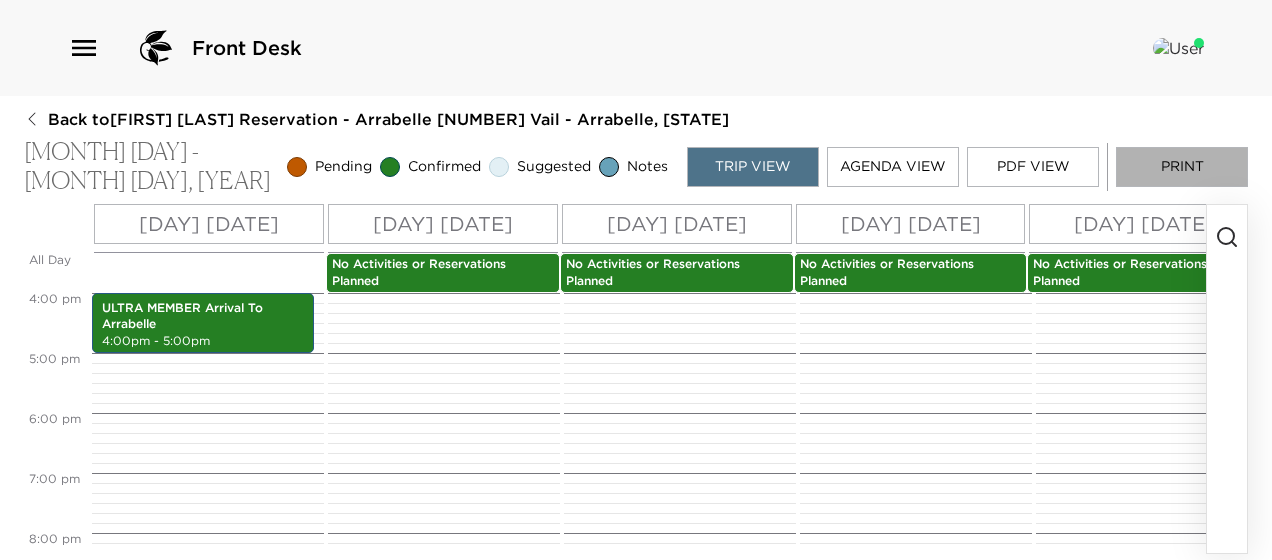 click on "Print" at bounding box center [1182, 167] 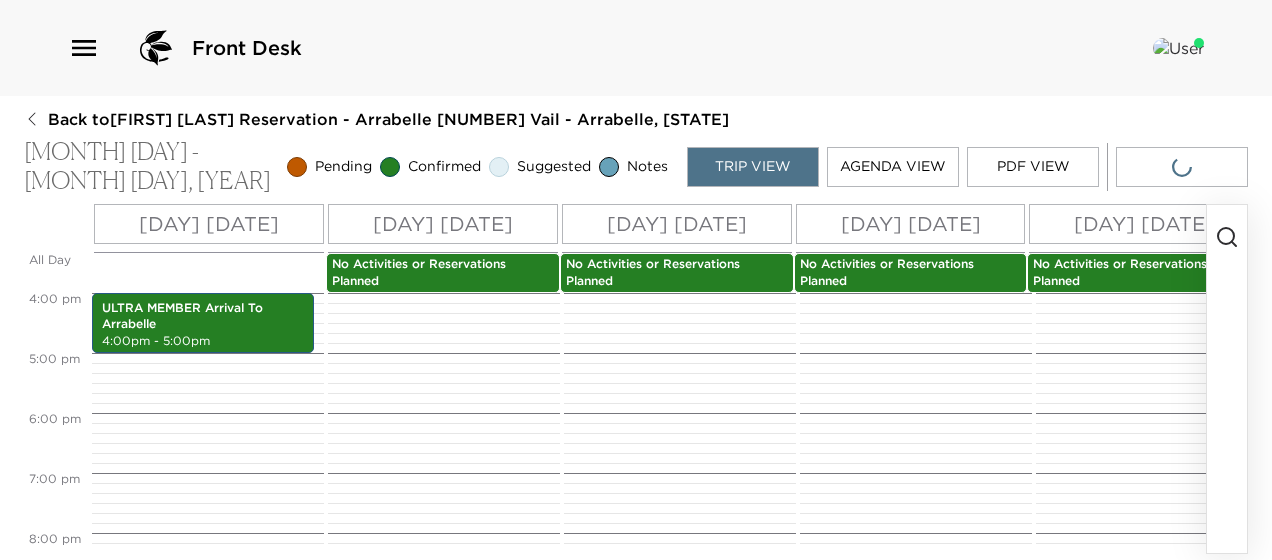 click on "Trip View" at bounding box center [753, 167] 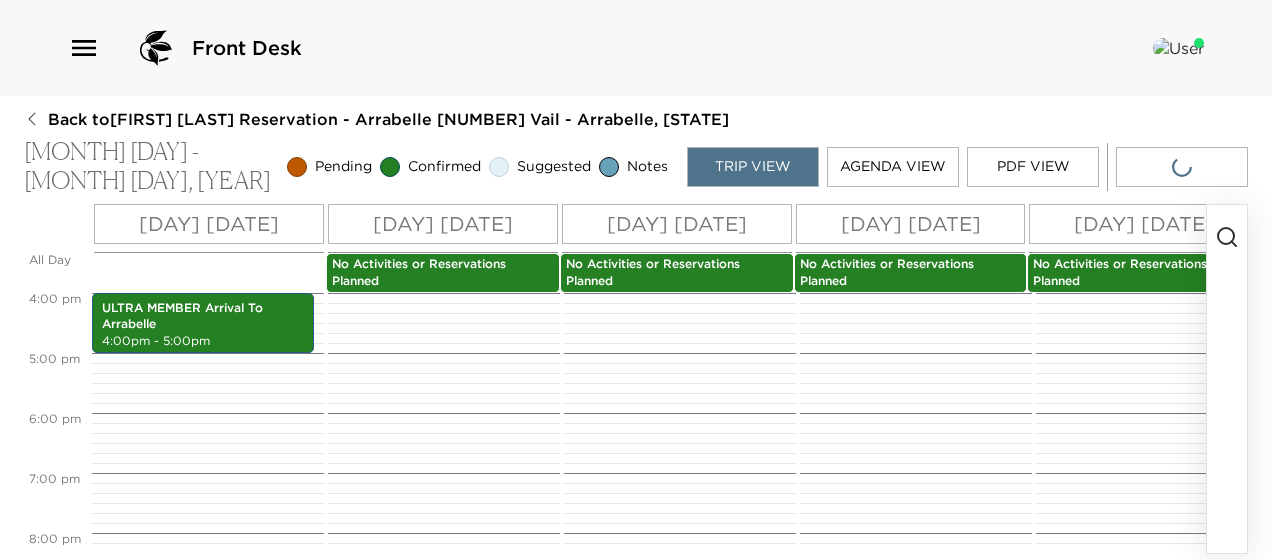 click 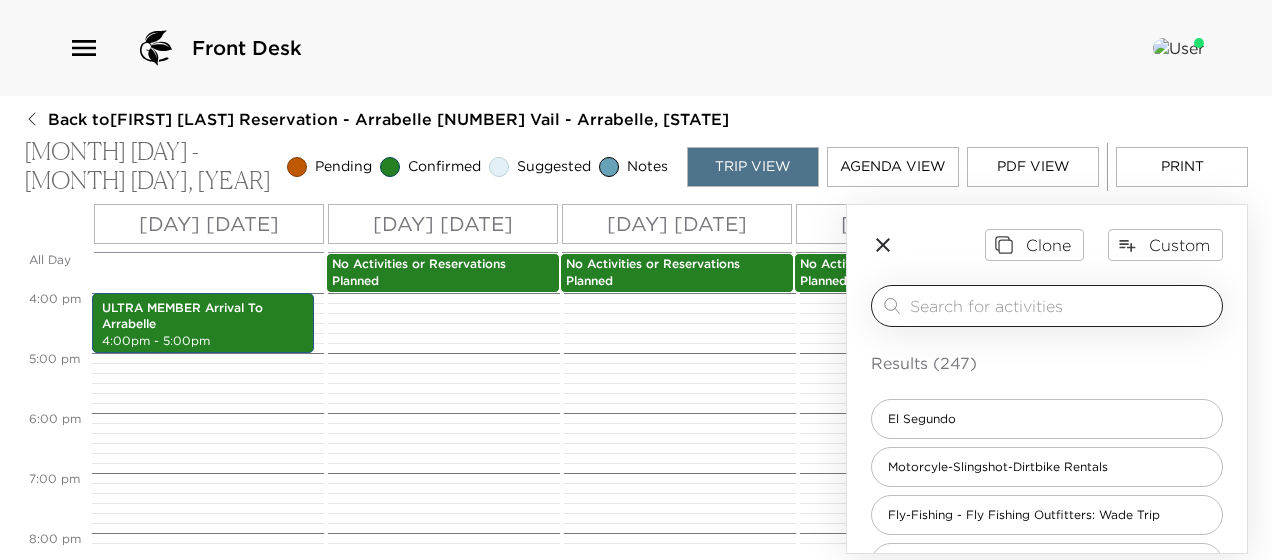 click on "​" at bounding box center (1062, 306) 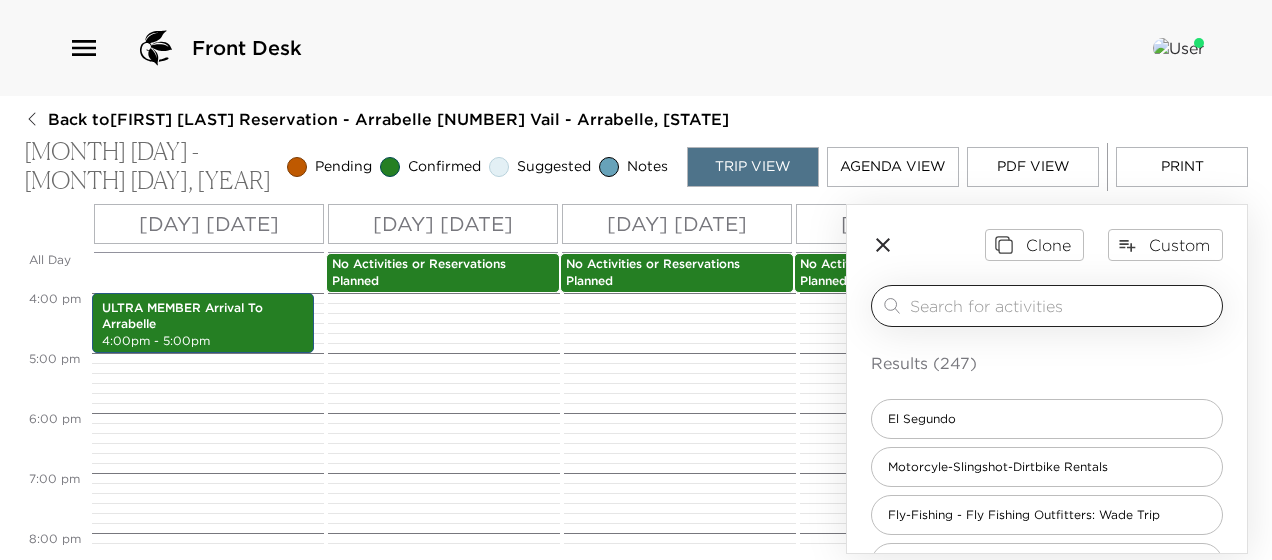 click at bounding box center (1062, 305) 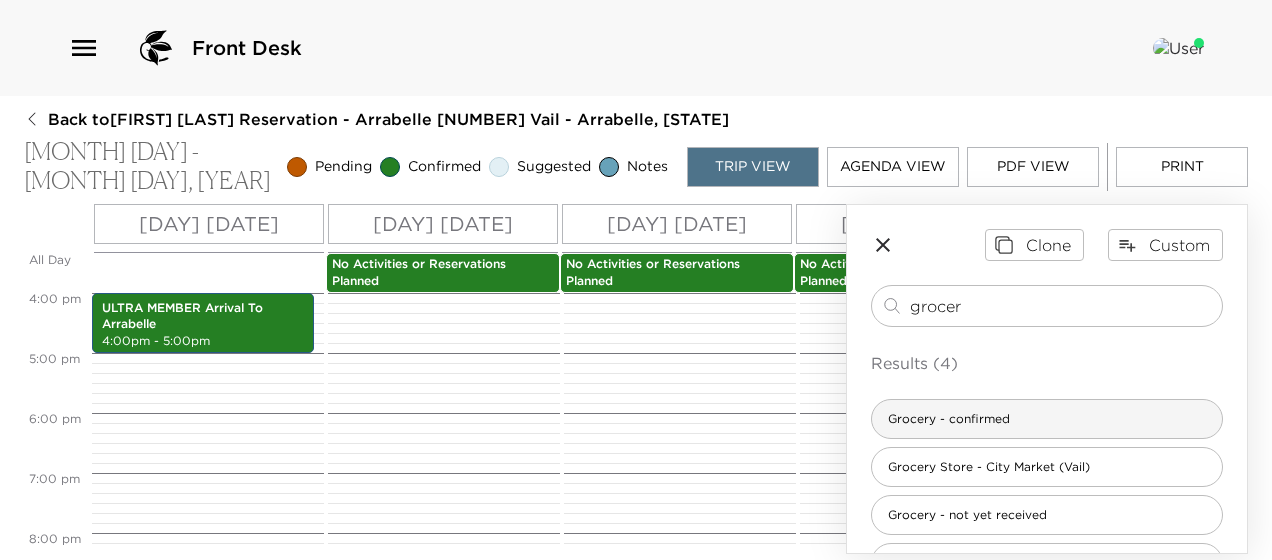 type on "grocer" 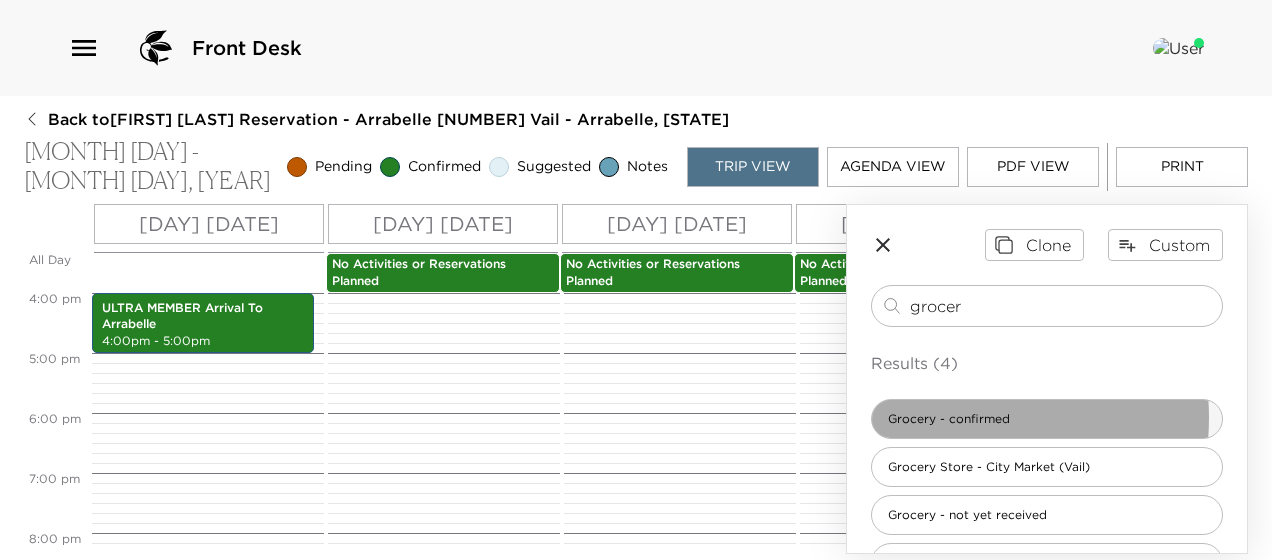click on "Grocery - confirmed" at bounding box center [949, 419] 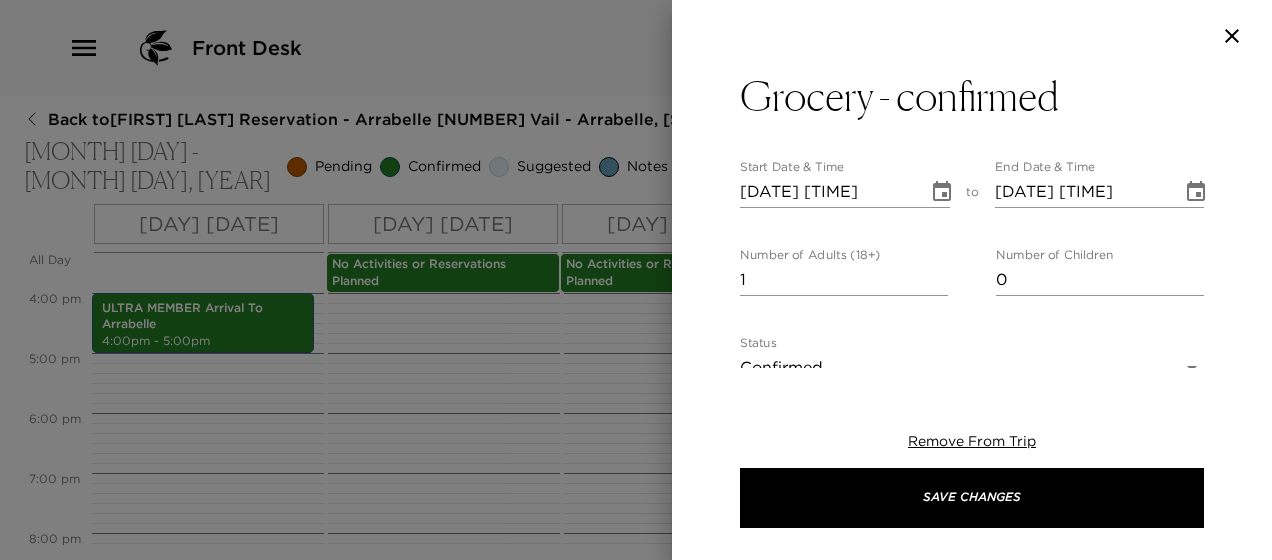 type on "We have received your list, and your groceries will be delivered prior to check in. Please let your concierge know if you would like additional items. While in residence, a fee of $25.00 will apply for any additional deliveries." 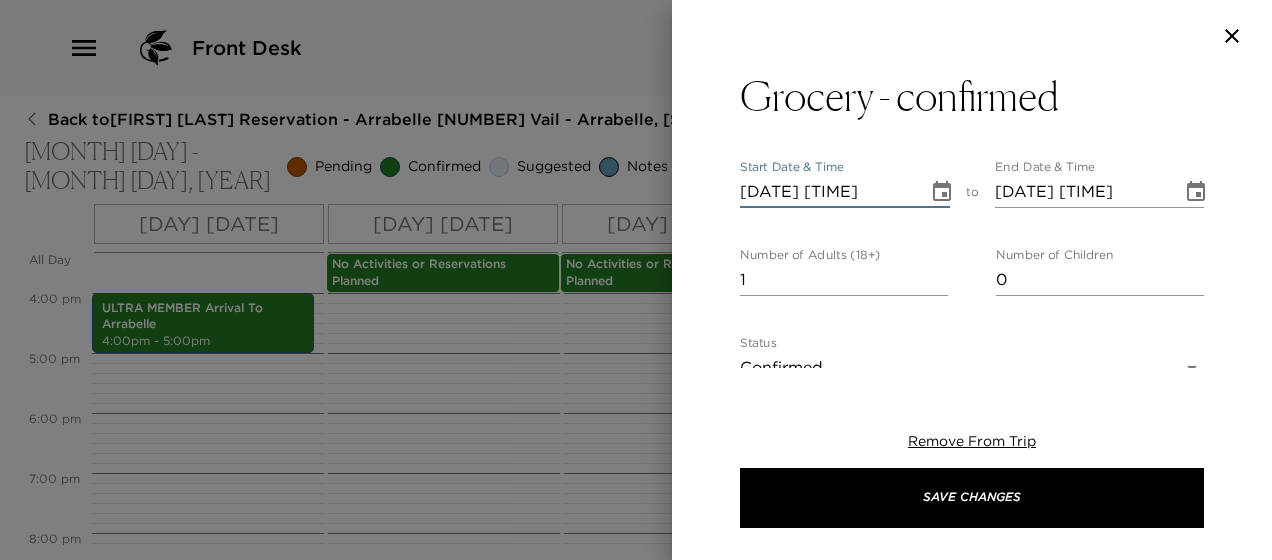 click on "08/03/2025 11:00 AM" at bounding box center (827, 192) 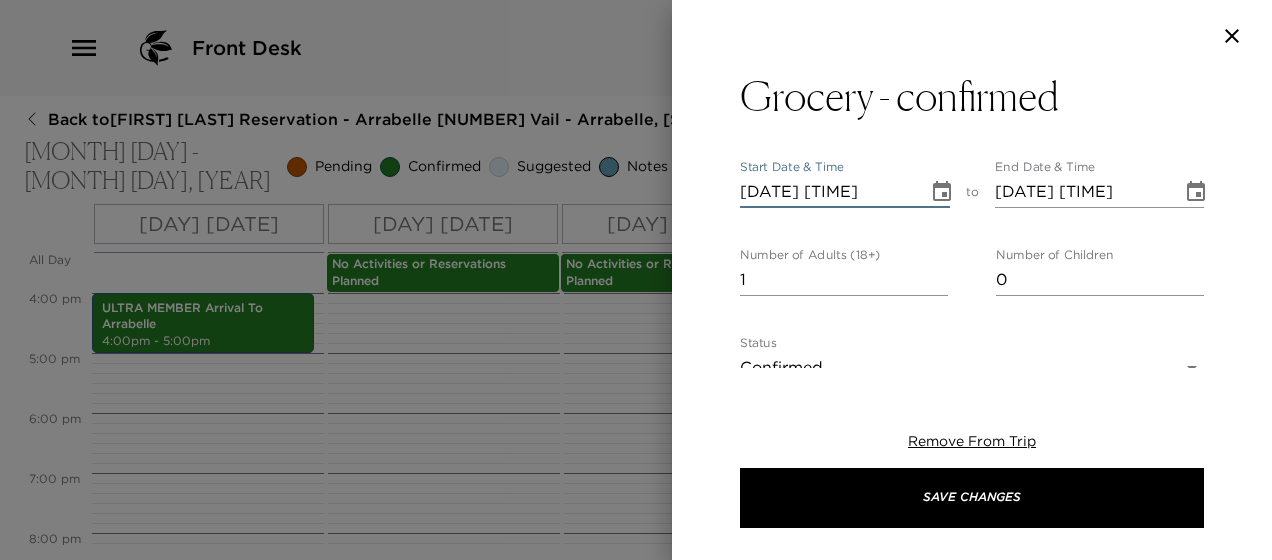 type on "08/03/2025 03:00 PM" 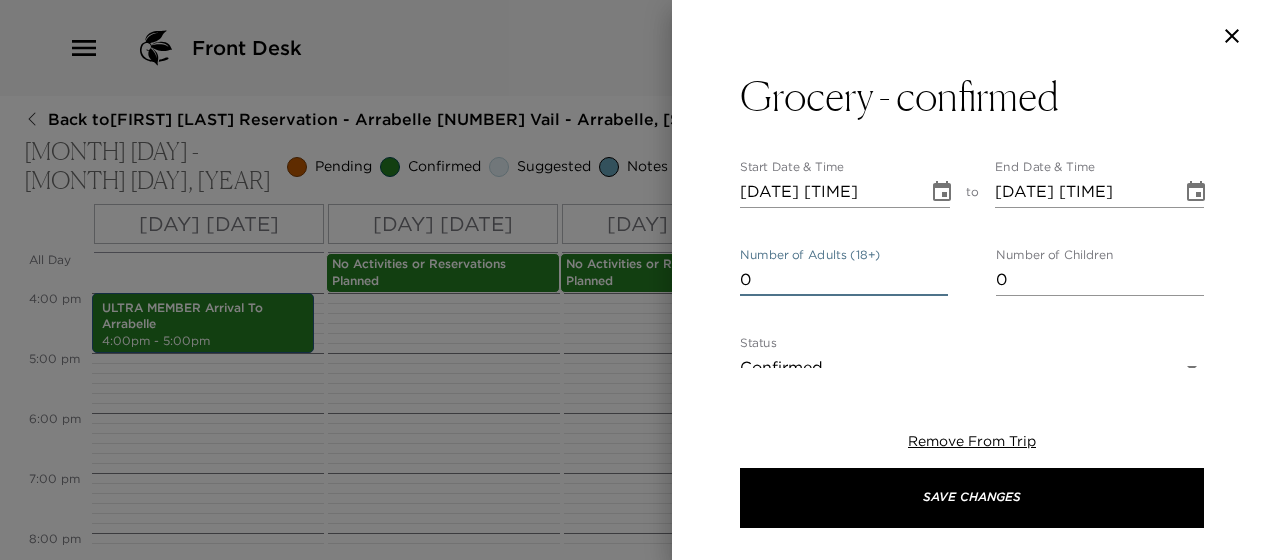 scroll, scrollTop: 0, scrollLeft: 0, axis: both 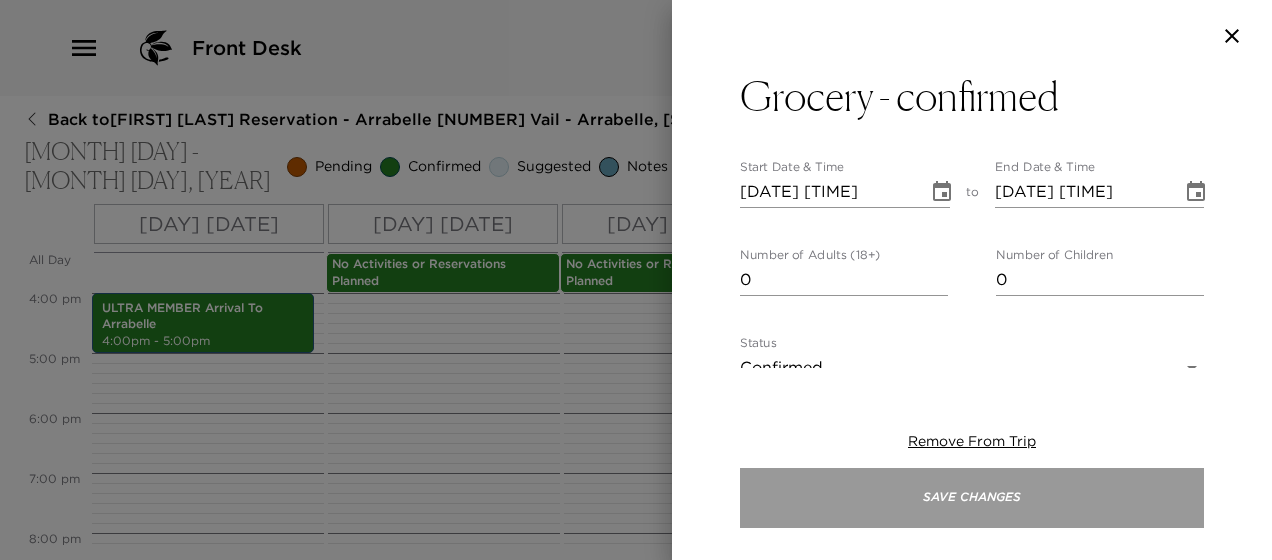 click on "Save Changes" at bounding box center (972, 498) 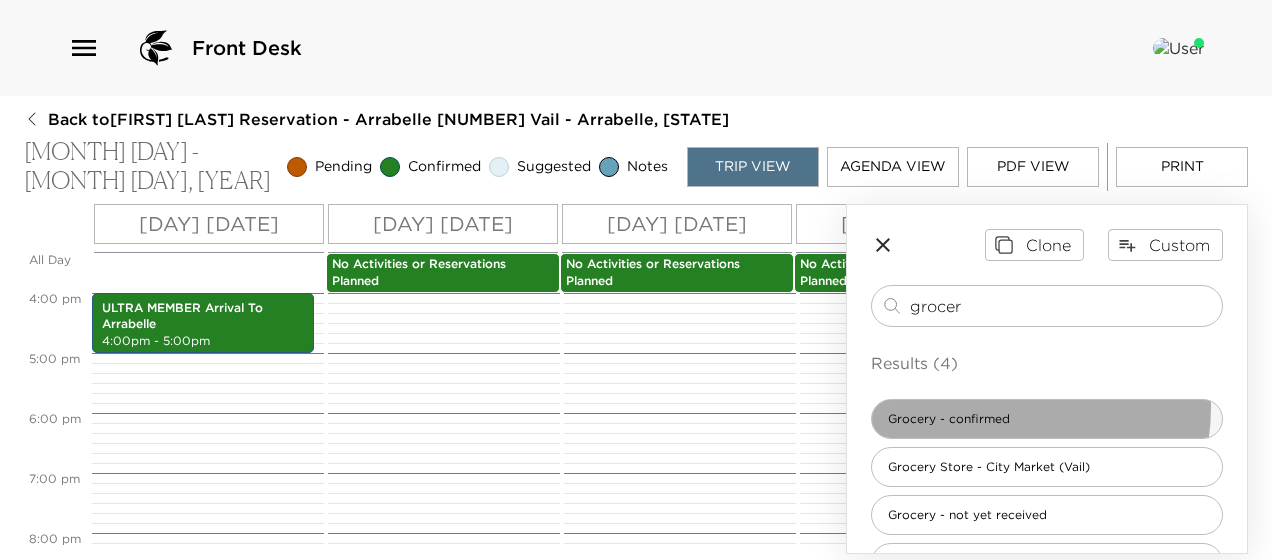 click on "Grocery - confirmed" at bounding box center (1047, 419) 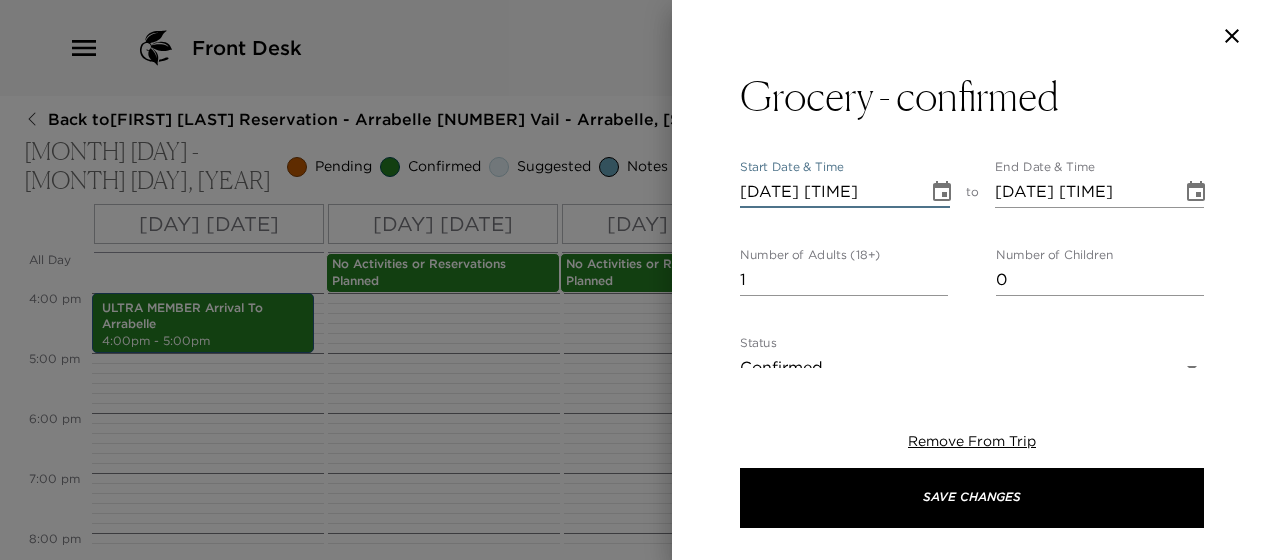 click on "08/03/2025 11:00 AM" at bounding box center [827, 192] 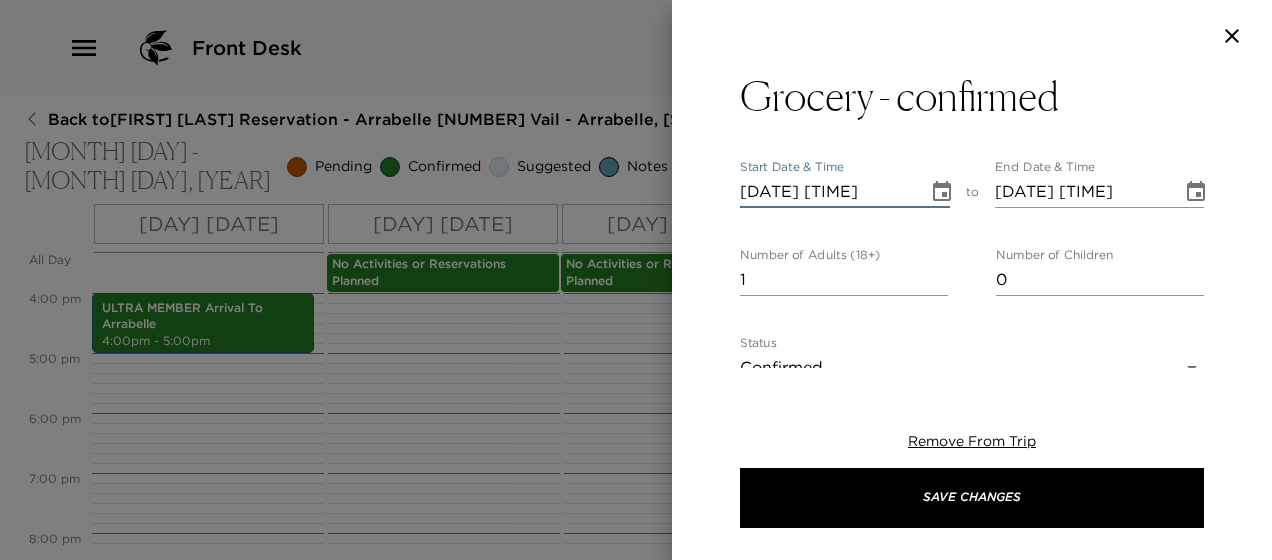 type on "08/03/2025 03:00 PM" 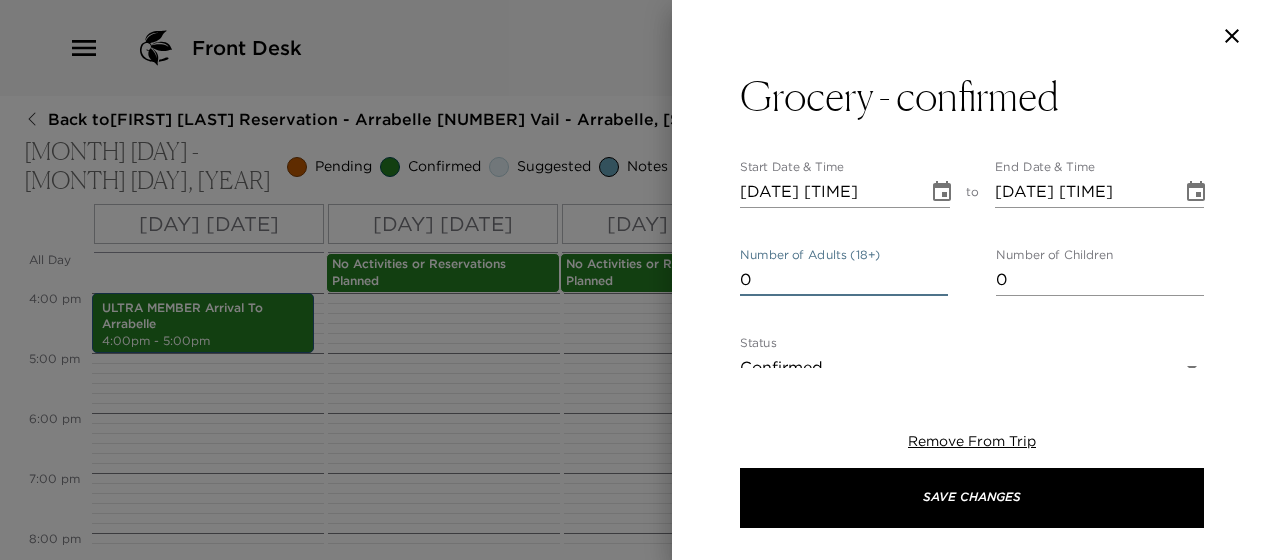 scroll, scrollTop: 0, scrollLeft: 0, axis: both 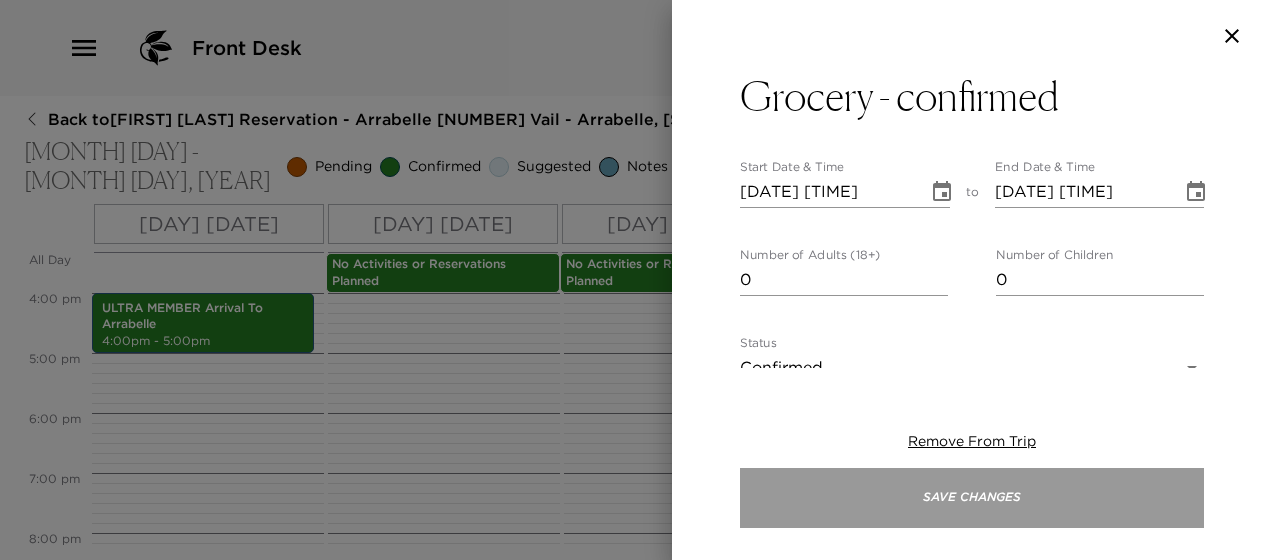 click on "Save Changes" at bounding box center [972, 498] 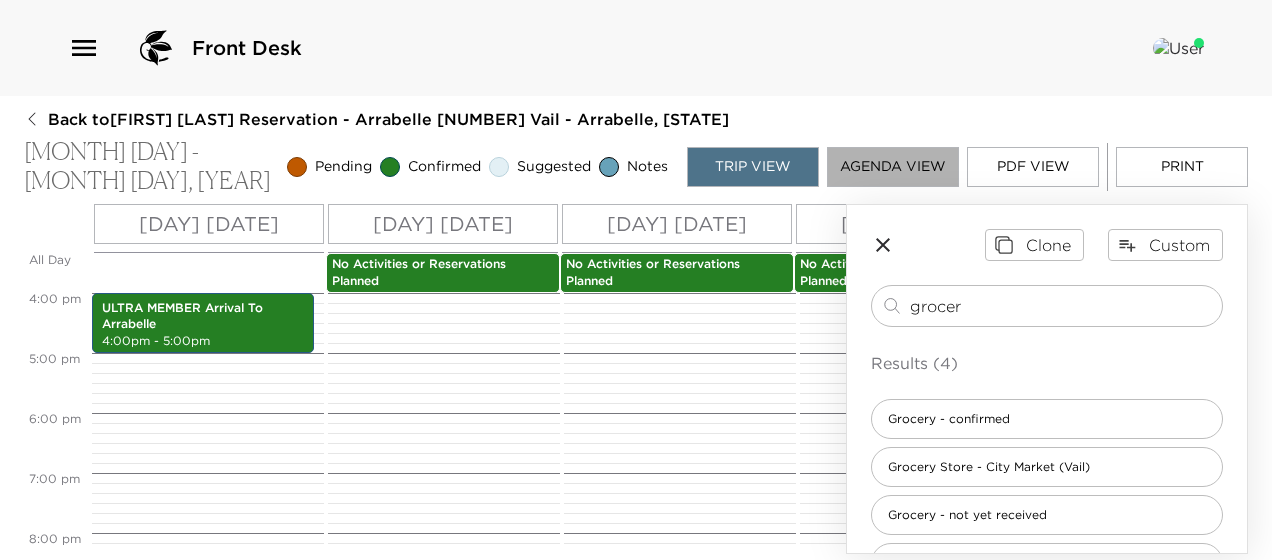 click on "Agenda View" at bounding box center (893, 167) 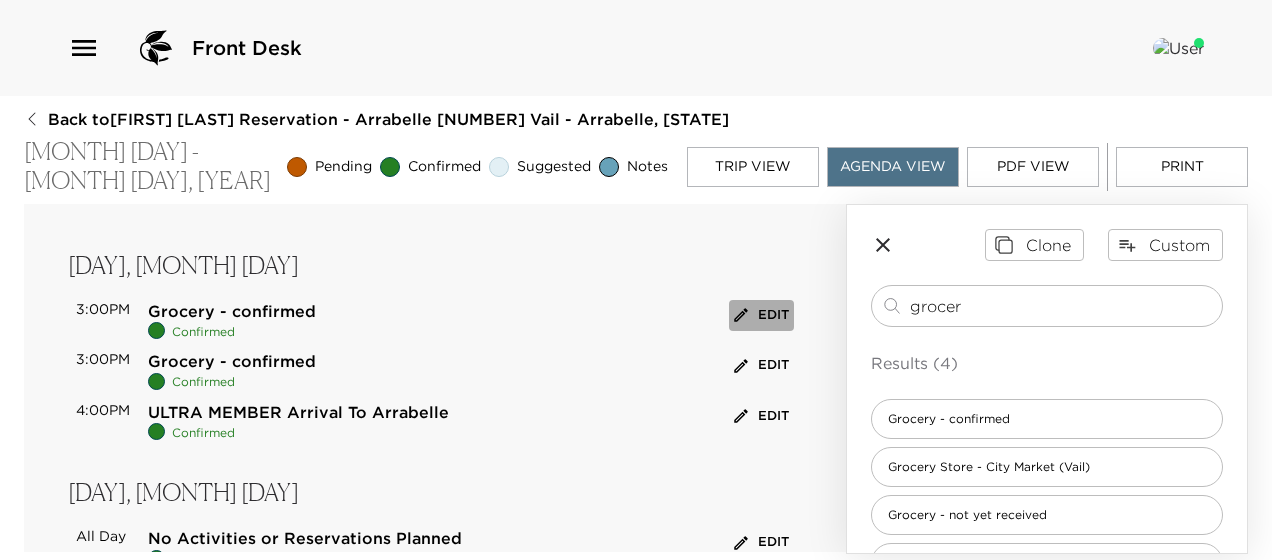 click on "Edit" at bounding box center (761, 315) 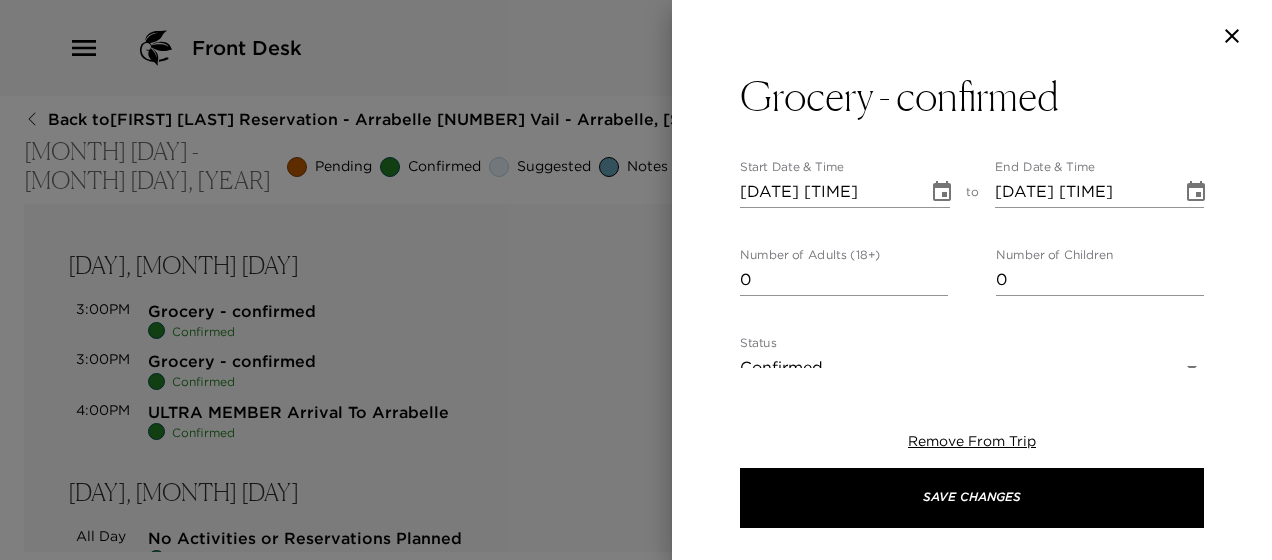 click on "Grocery - confirmed Start Date & Time 08/03/2025 03:00 PM to End Date & Time 08/03/2025 04:00 PM Number of Adults (18+) 0 Number of Children 0 Status Confirmed Confirmed Hide From Member Request Transportation Concierge Notes We have received your list, and your groceries will be delivered prior to check in. Please let your concierge know if you would like additional items. While in residence, a fee of $25.00 will apply for any additional deliveries. x Cost ​ x Address ​ x Phone Number ​ Email ​ Website ​ Cancellation Policy ​ Recommended Attire ​ Age Range ​ Remove From Trip Save Changes" at bounding box center [636, 280] 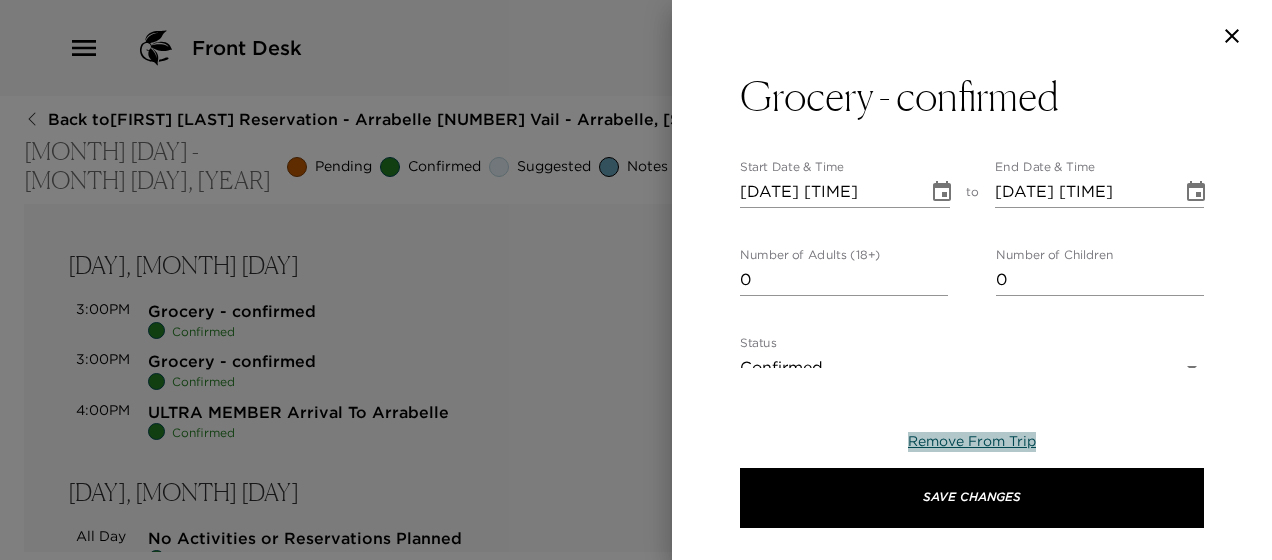 click on "Remove From Trip" at bounding box center (972, 441) 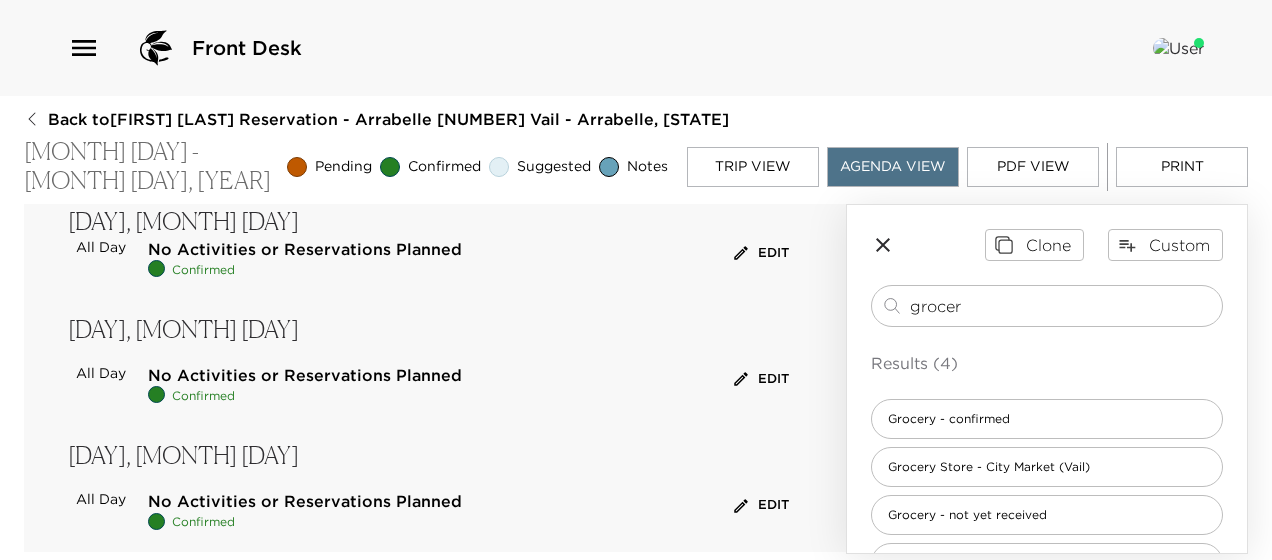 scroll, scrollTop: 516, scrollLeft: 0, axis: vertical 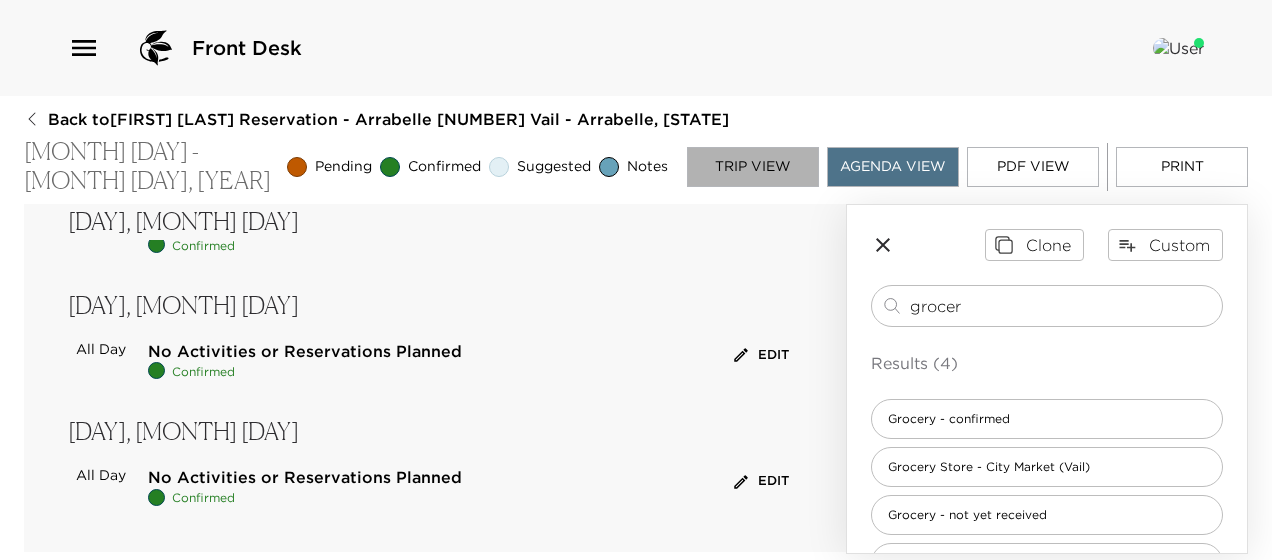 click on "Trip View" at bounding box center (753, 167) 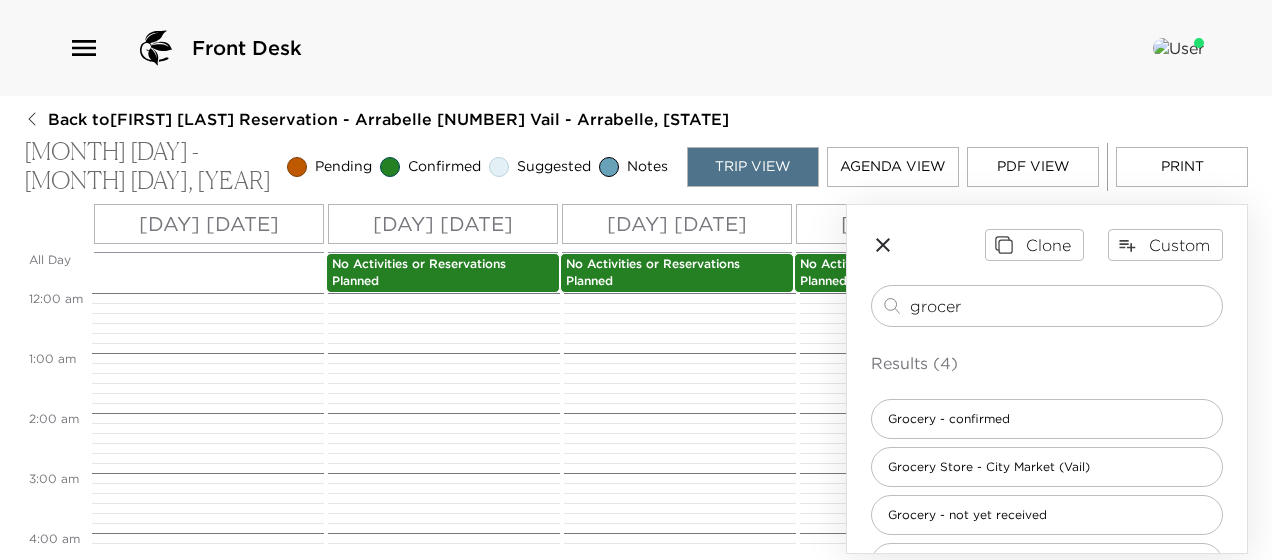 scroll, scrollTop: 900, scrollLeft: 0, axis: vertical 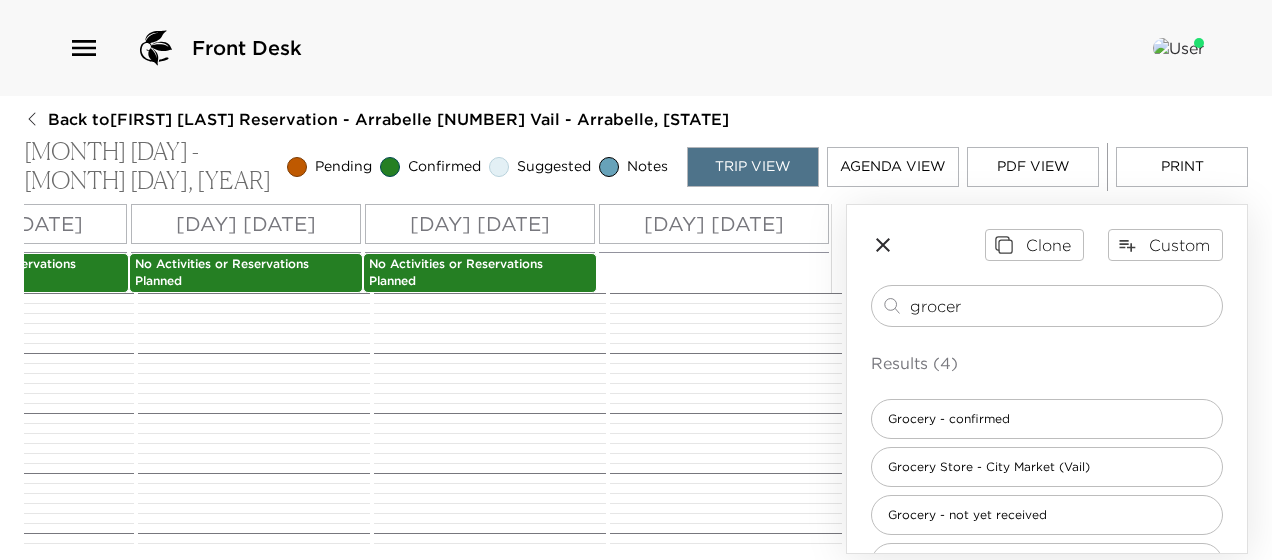 click on "Sat 08/09" at bounding box center (714, 224) 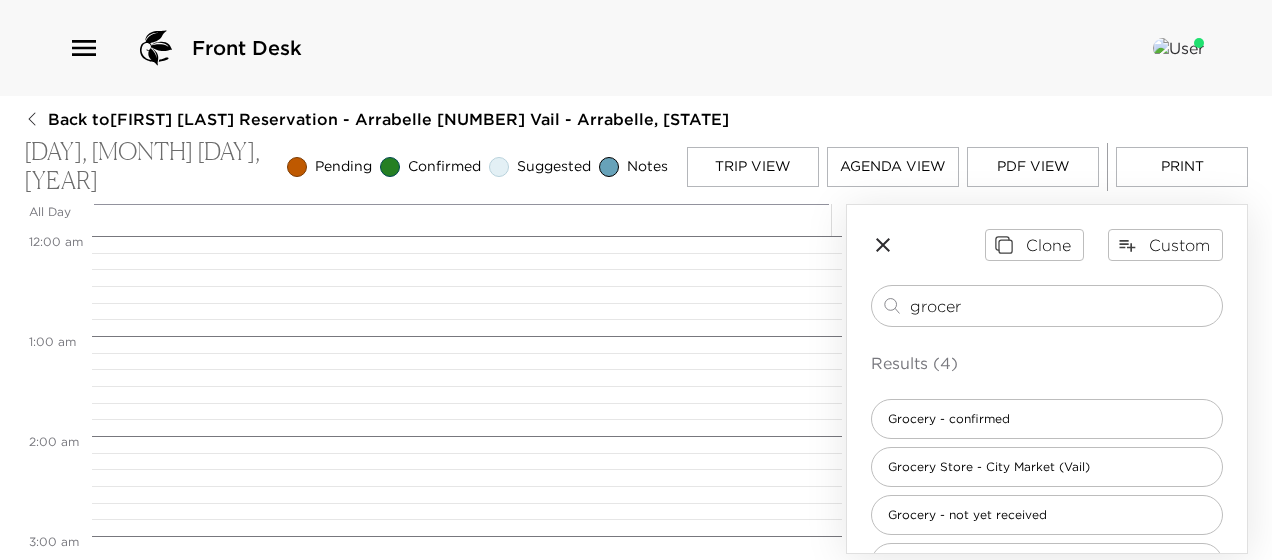 scroll, scrollTop: 0, scrollLeft: 0, axis: both 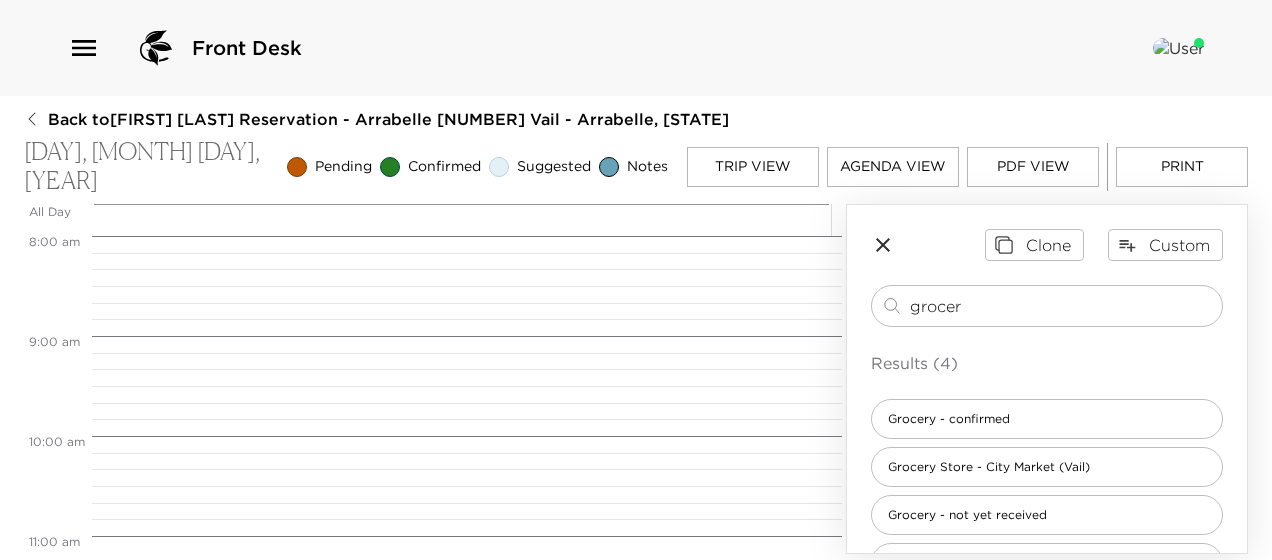 drag, startPoint x: 974, startPoint y: 297, endPoint x: 702, endPoint y: 221, distance: 282.41812 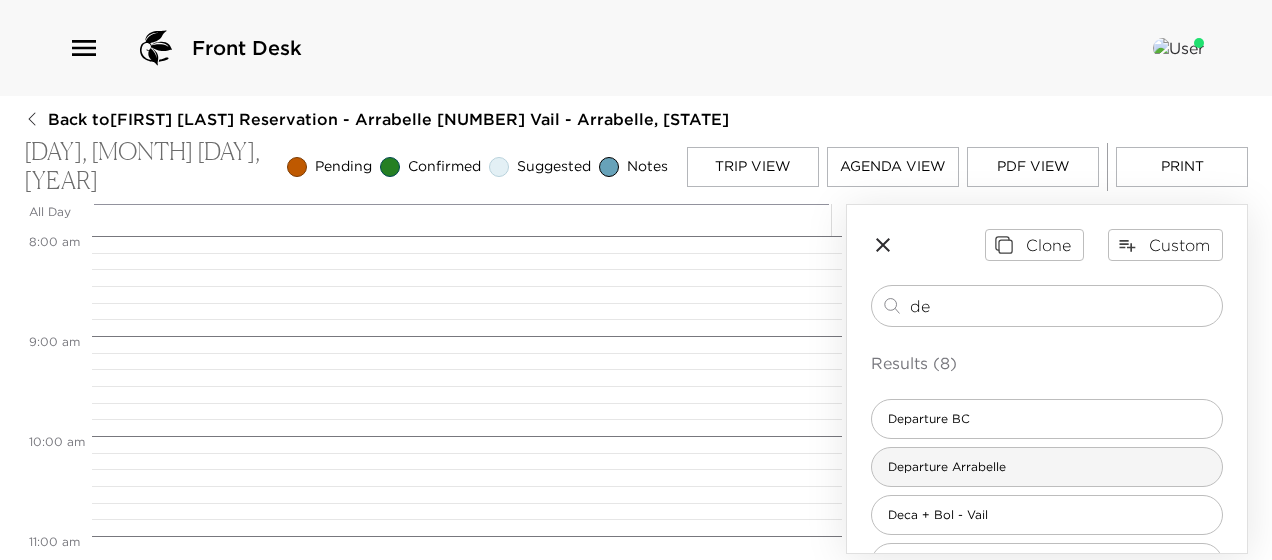 type on "de" 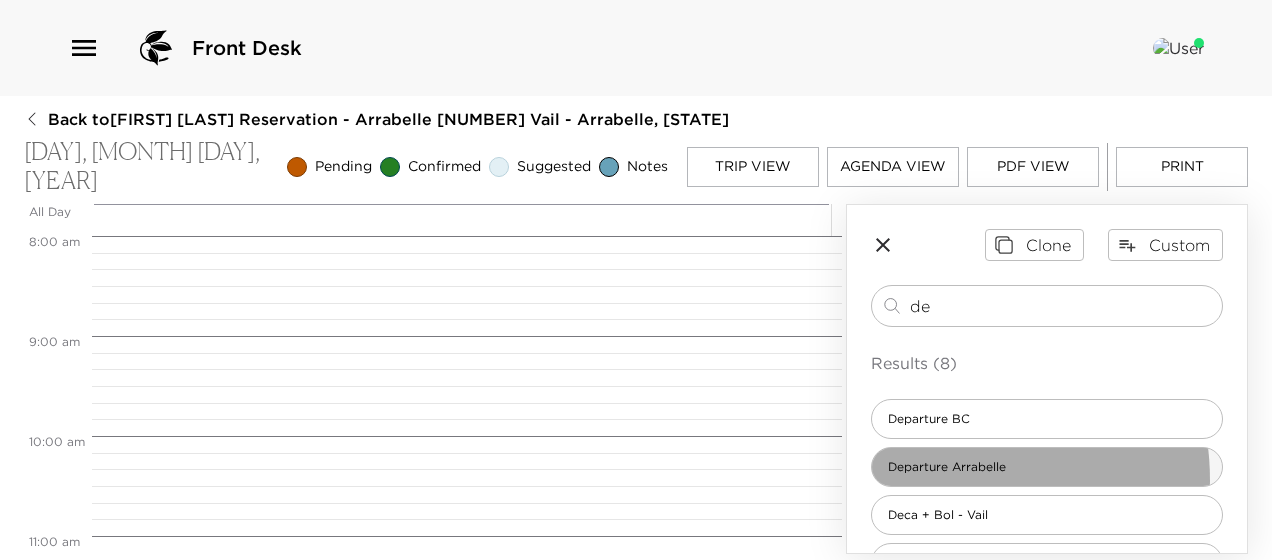 click on "Departure Arrabelle" at bounding box center (1047, 467) 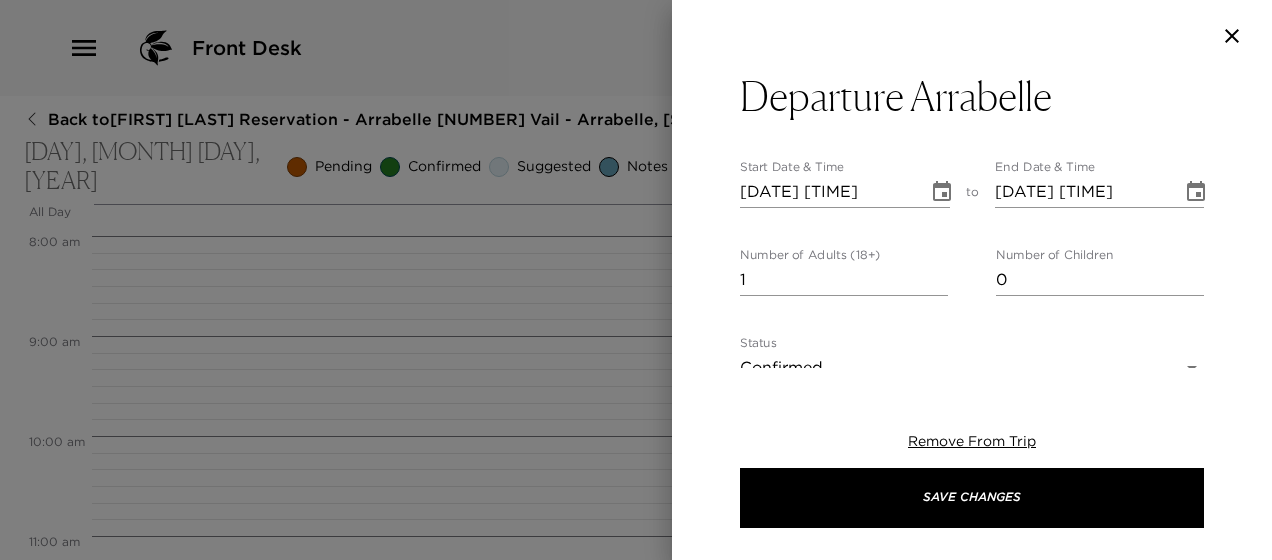 type on "In preparation for your departure, an Exclusive Resorts concierge team member would like to meet prior to your departure to bid you a farewell, gather any additional feedback about this visit, review the house bill incidentals and re-confirm transportation plans. If you wish to suggest an alternative meeting time, we will happily accommodate your request. At your convenience, please contact us and we will send a Bellman to assist you with your luggage and escort you to the reception desk. It has been a pleasure assisting you and we wish you a safe journey home!" 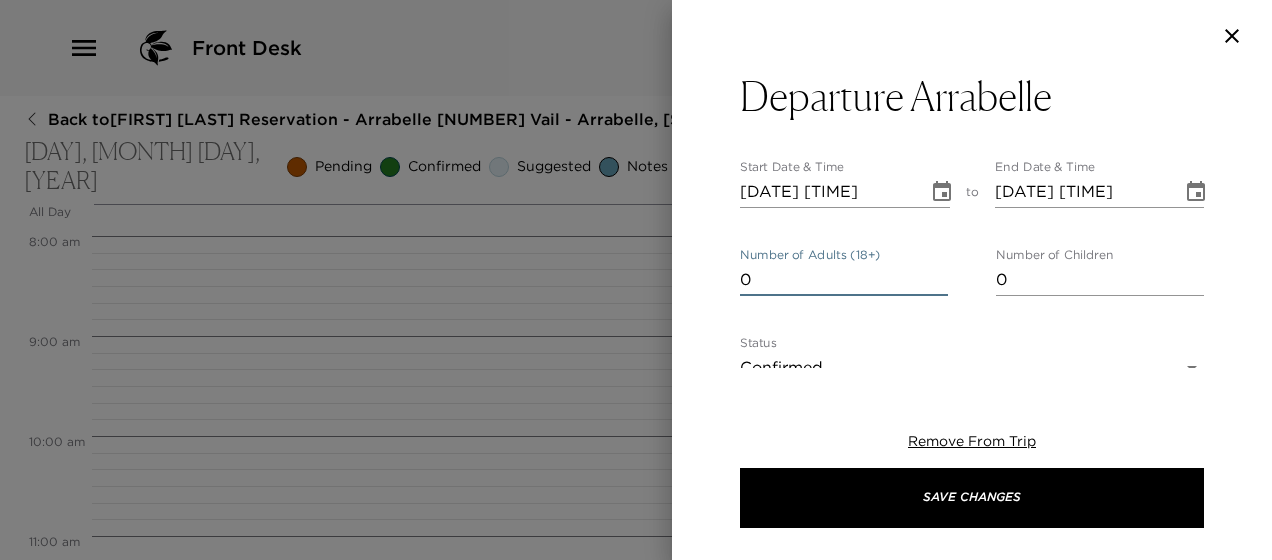 type on "0" 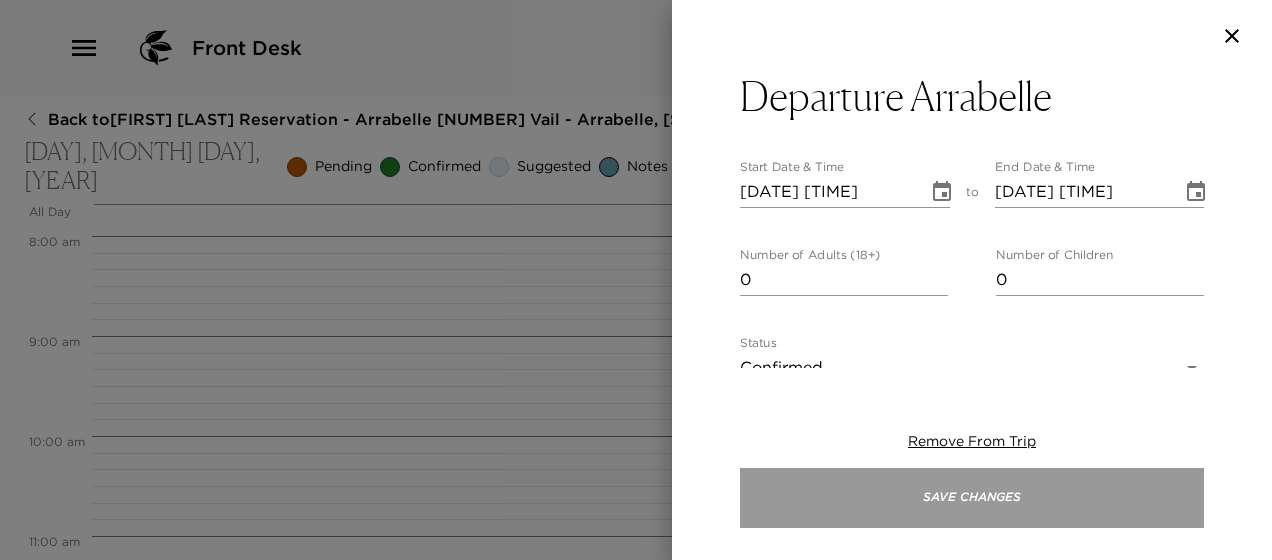 click on "Save Changes" at bounding box center [972, 498] 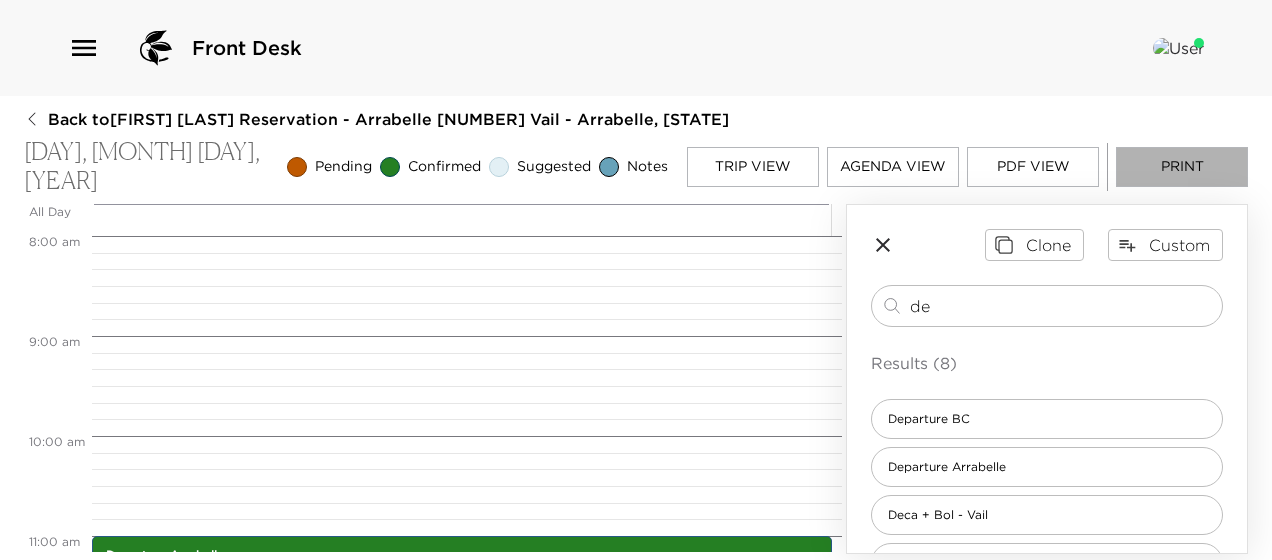 click on "Print" at bounding box center [1182, 167] 